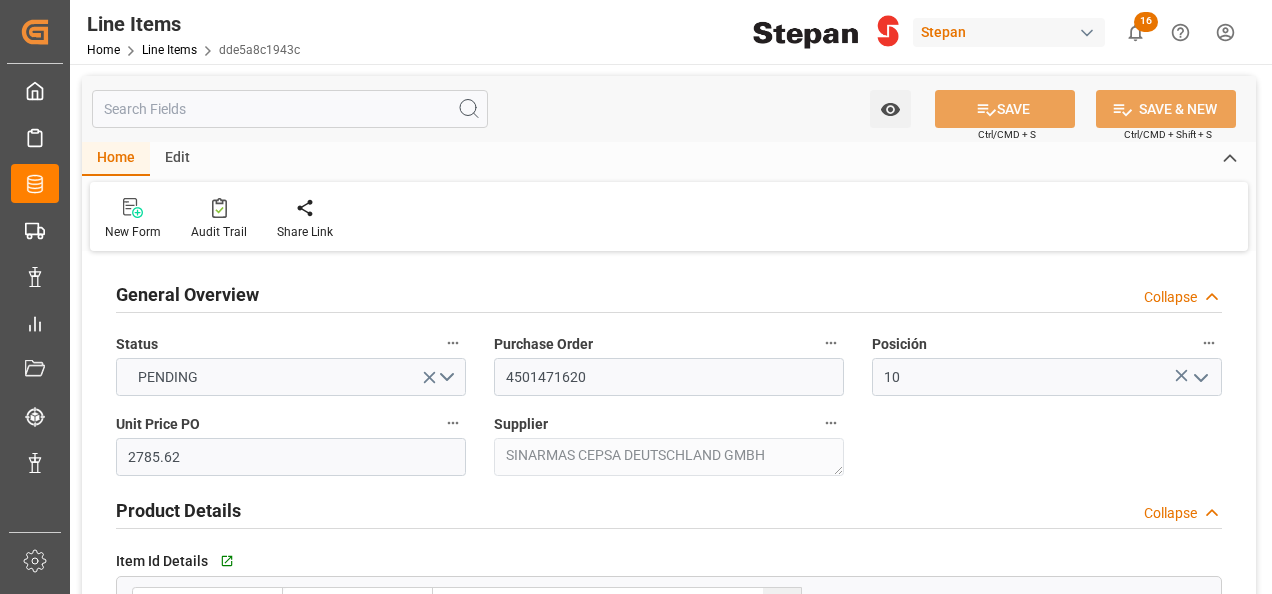 scroll, scrollTop: 0, scrollLeft: 0, axis: both 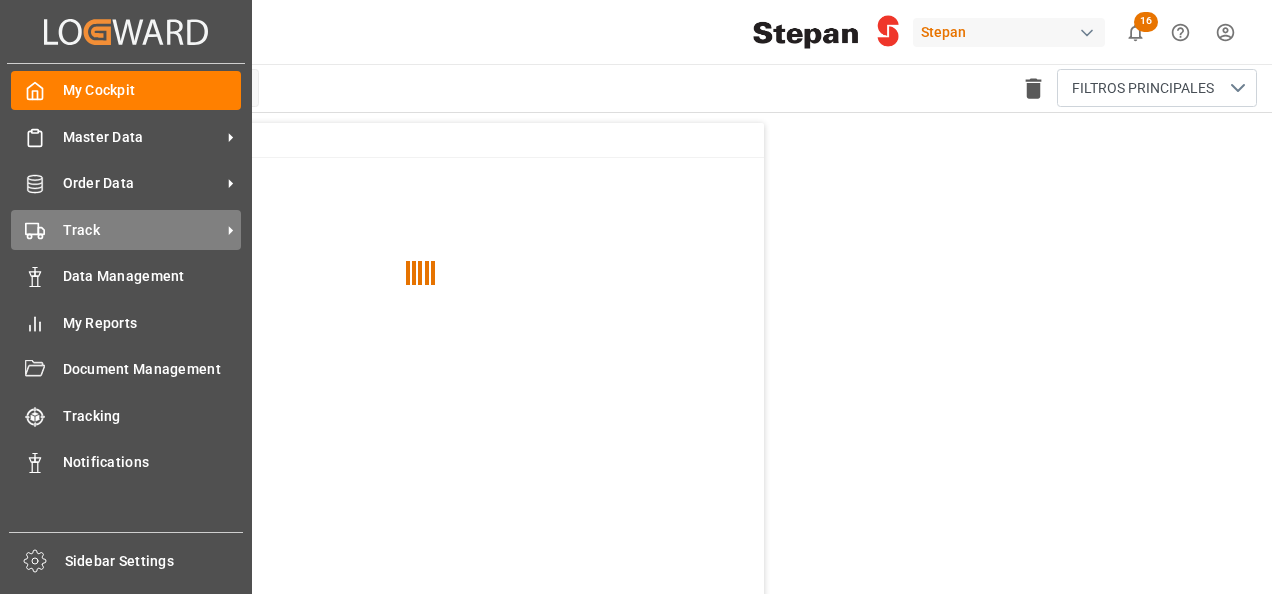 click on "Track" at bounding box center [142, 230] 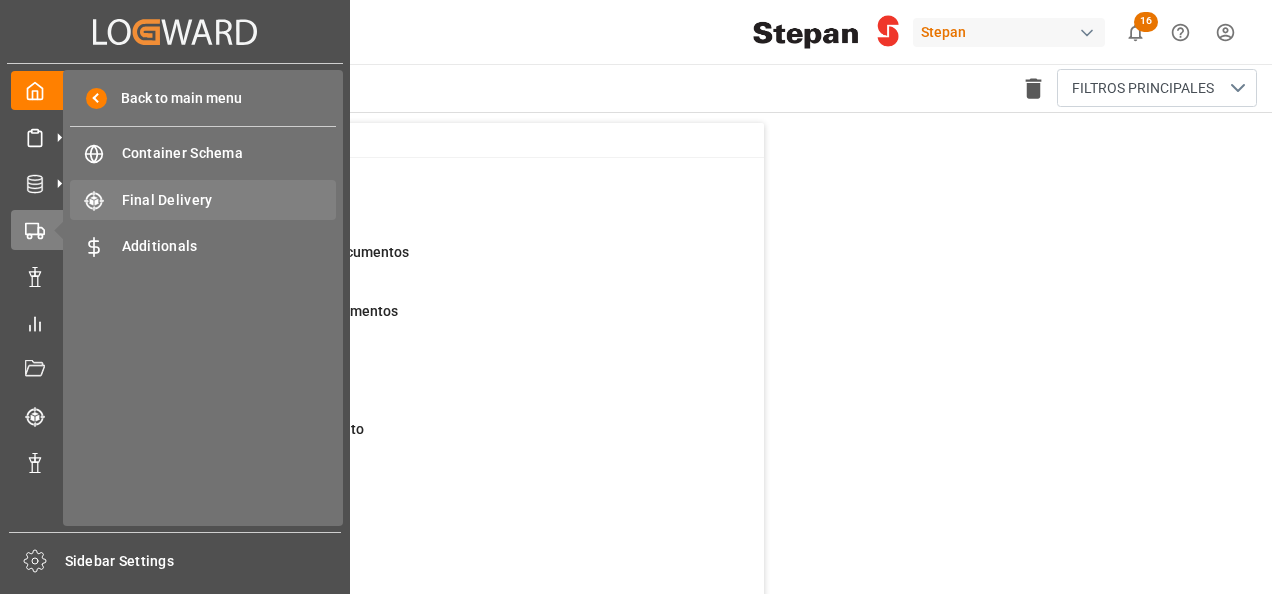 click on "Final Delivery" at bounding box center (229, 200) 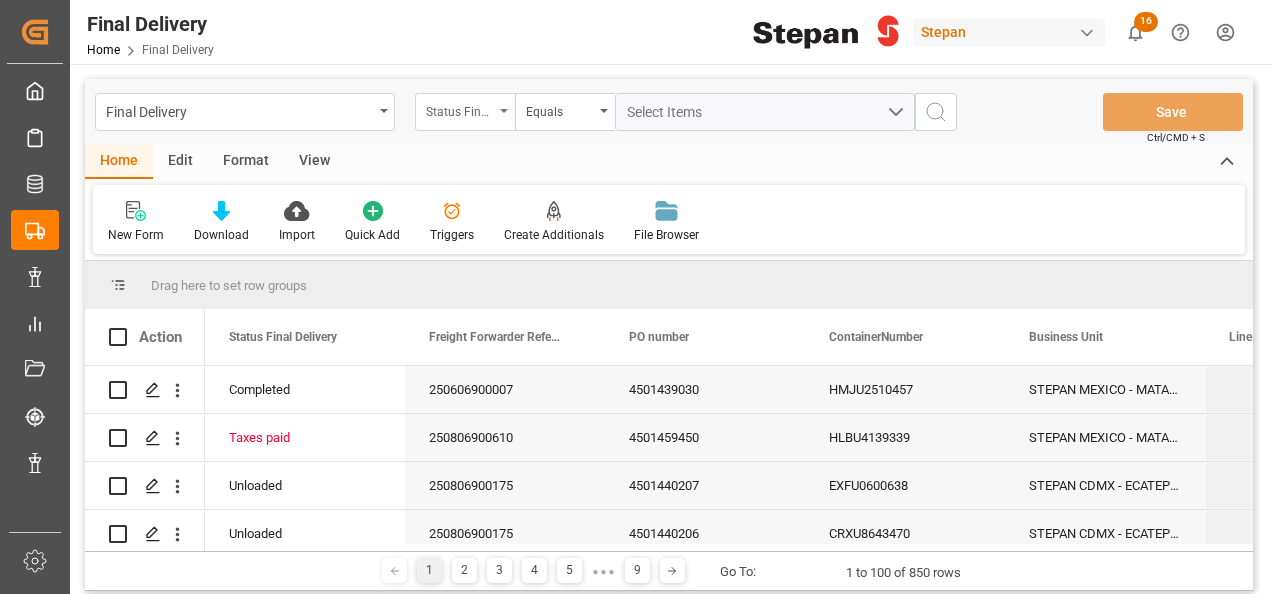 click on "Status Final Delivery" at bounding box center [465, 112] 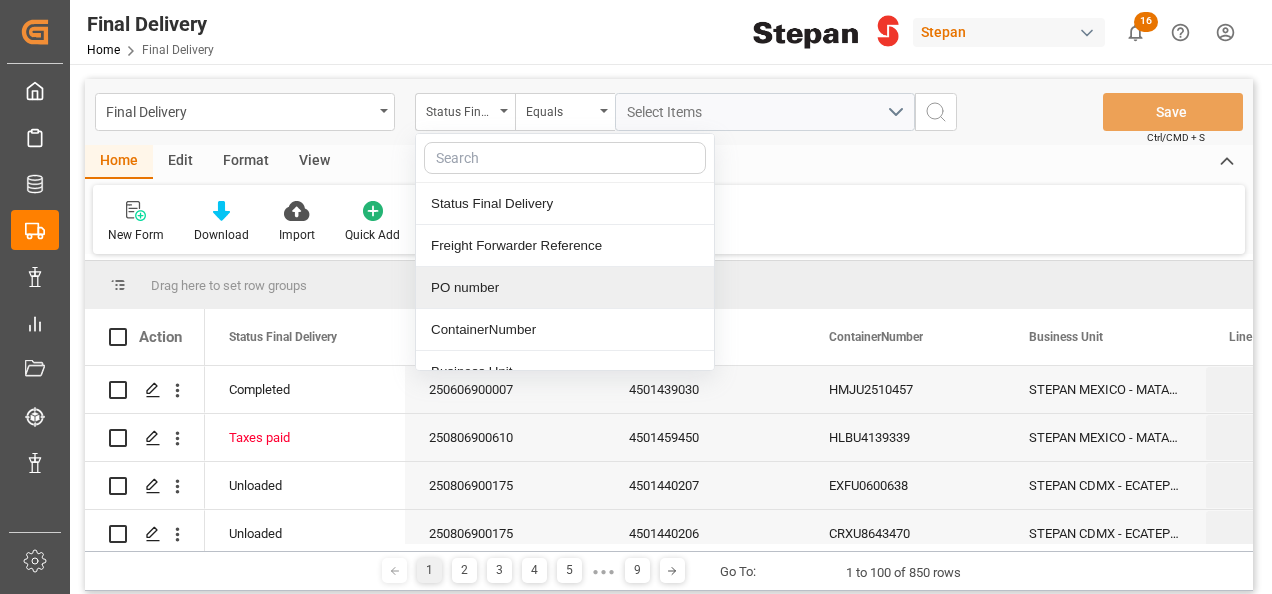 click on "PO number" at bounding box center (565, 288) 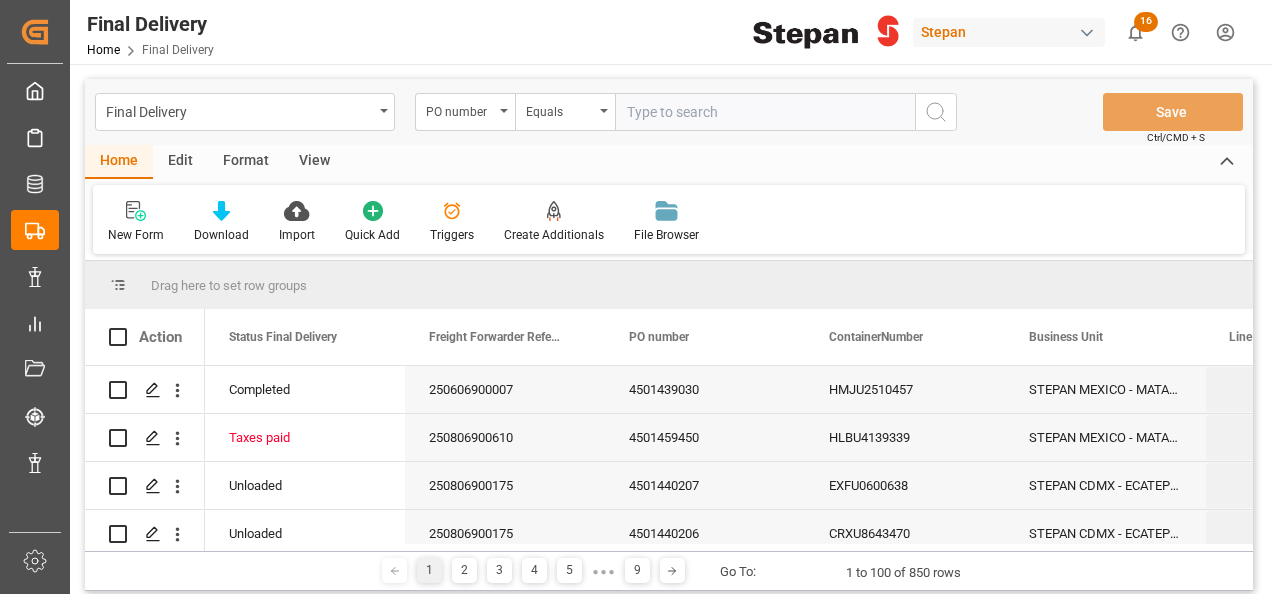 click at bounding box center (765, 112) 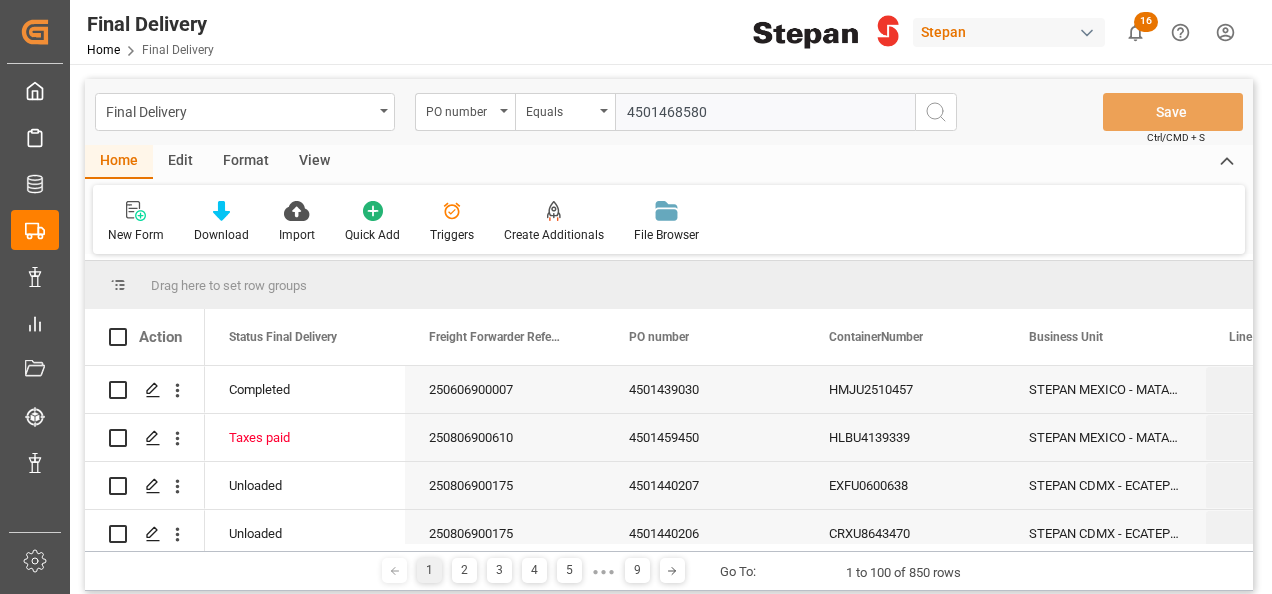 type on "4501468580" 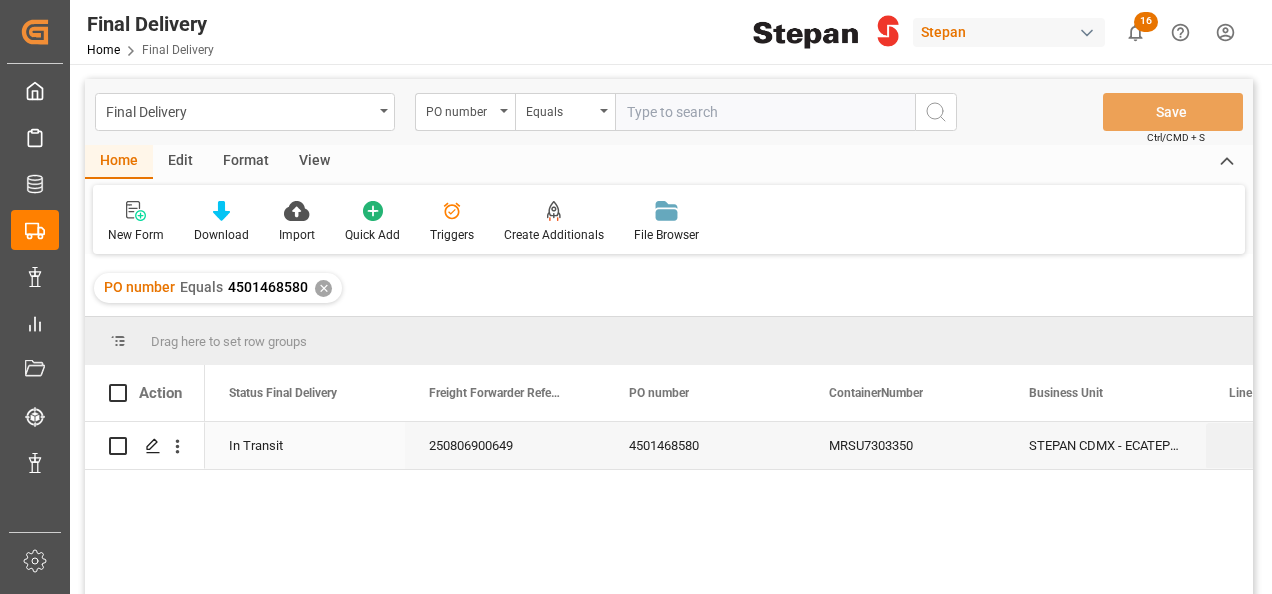 click on "In Transit" at bounding box center (305, 446) 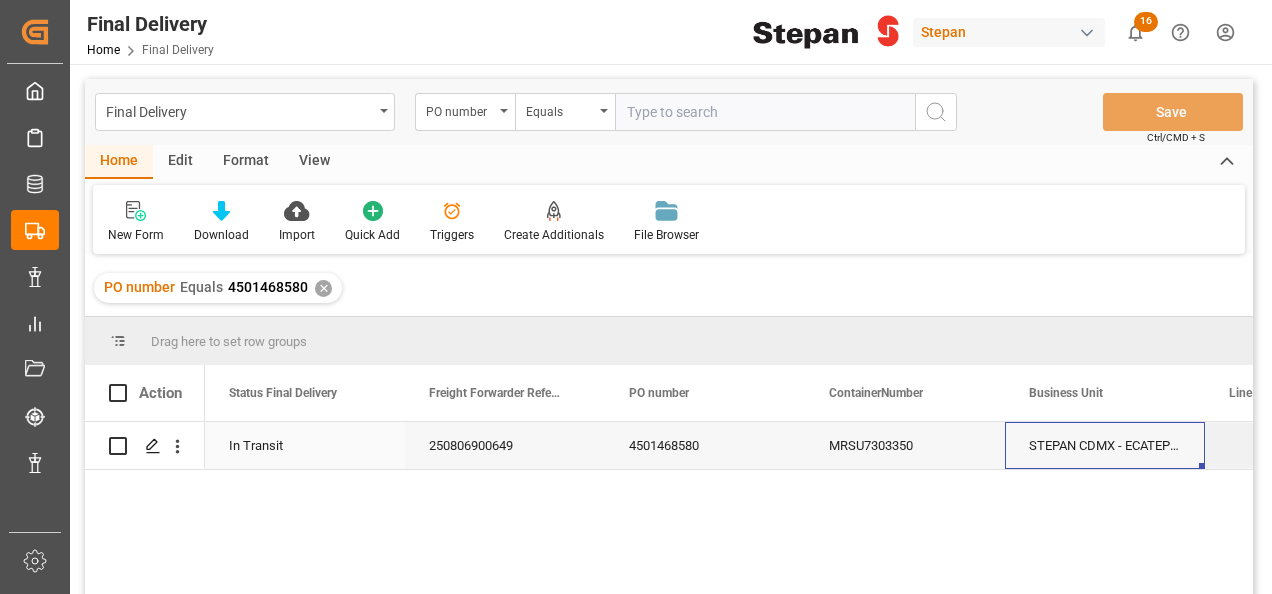 scroll, scrollTop: 0, scrollLeft: 158, axis: horizontal 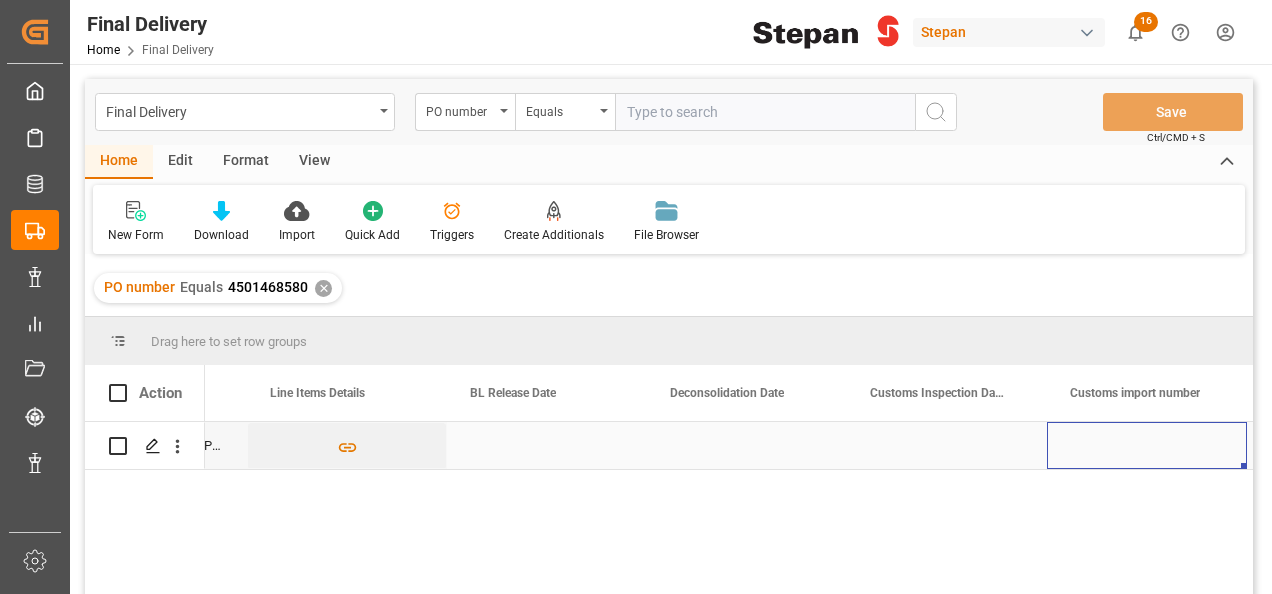 click at bounding box center (1147, 445) 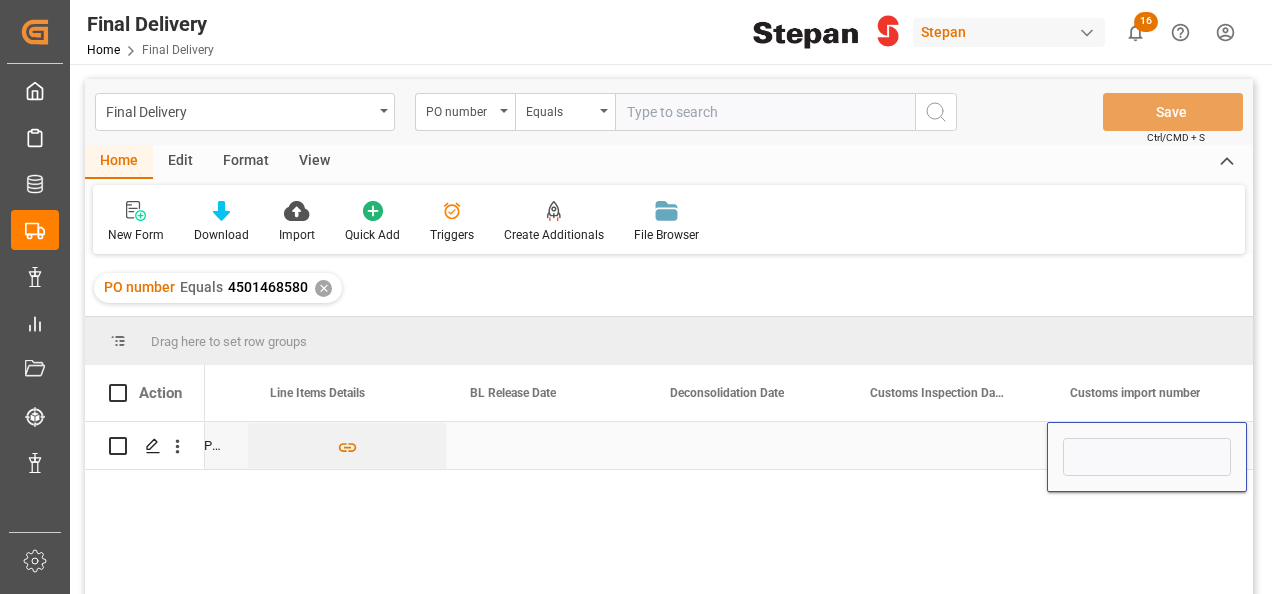 type on "25 43 1742 5002370" 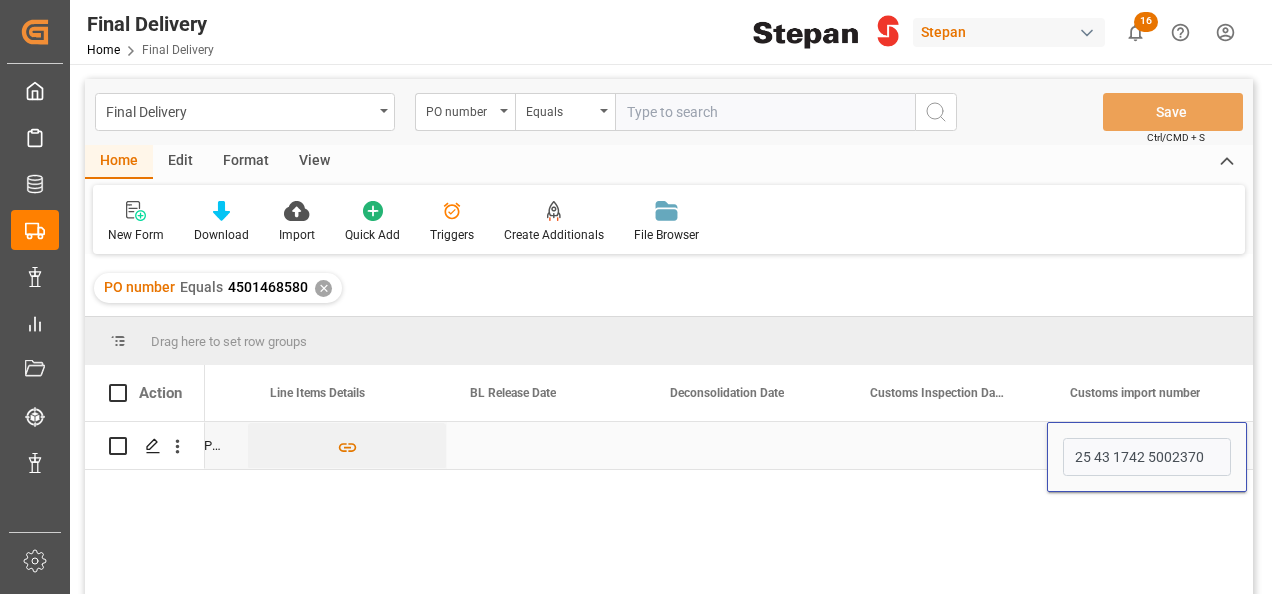 click at bounding box center [947, 445] 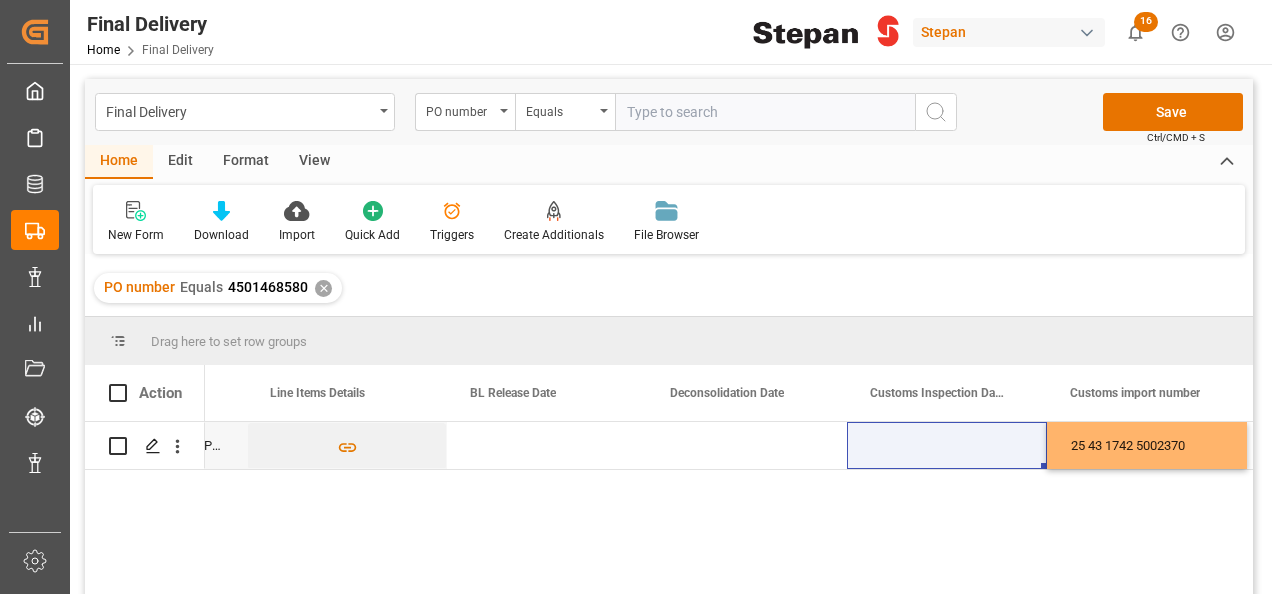 click on "✕" at bounding box center [323, 288] 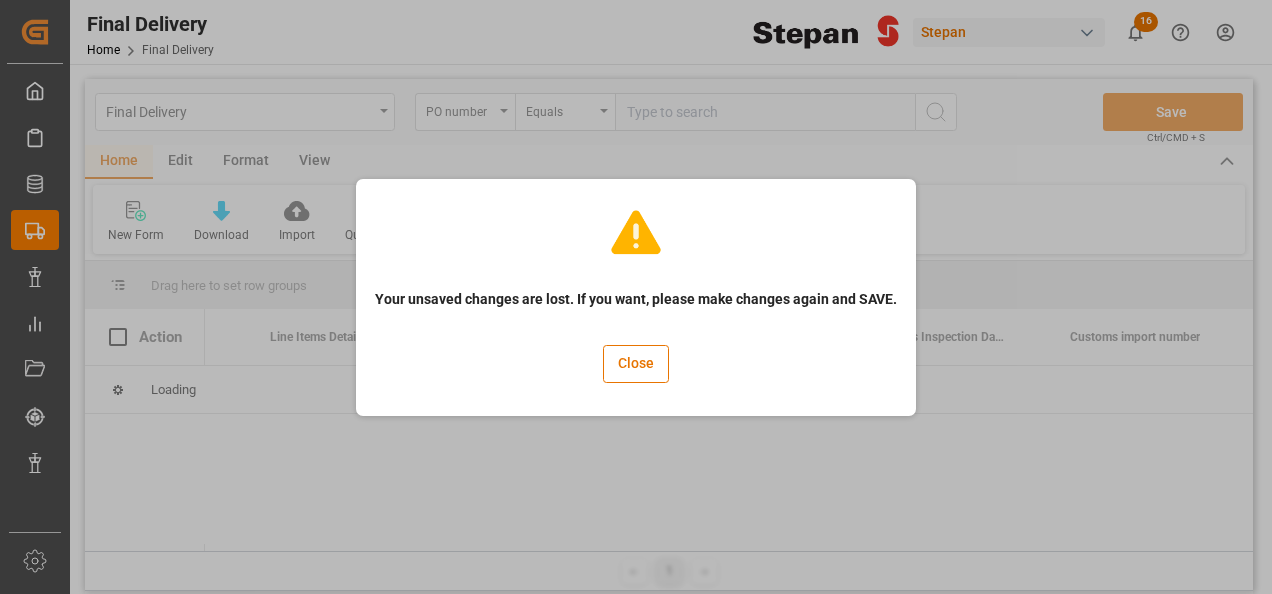 type 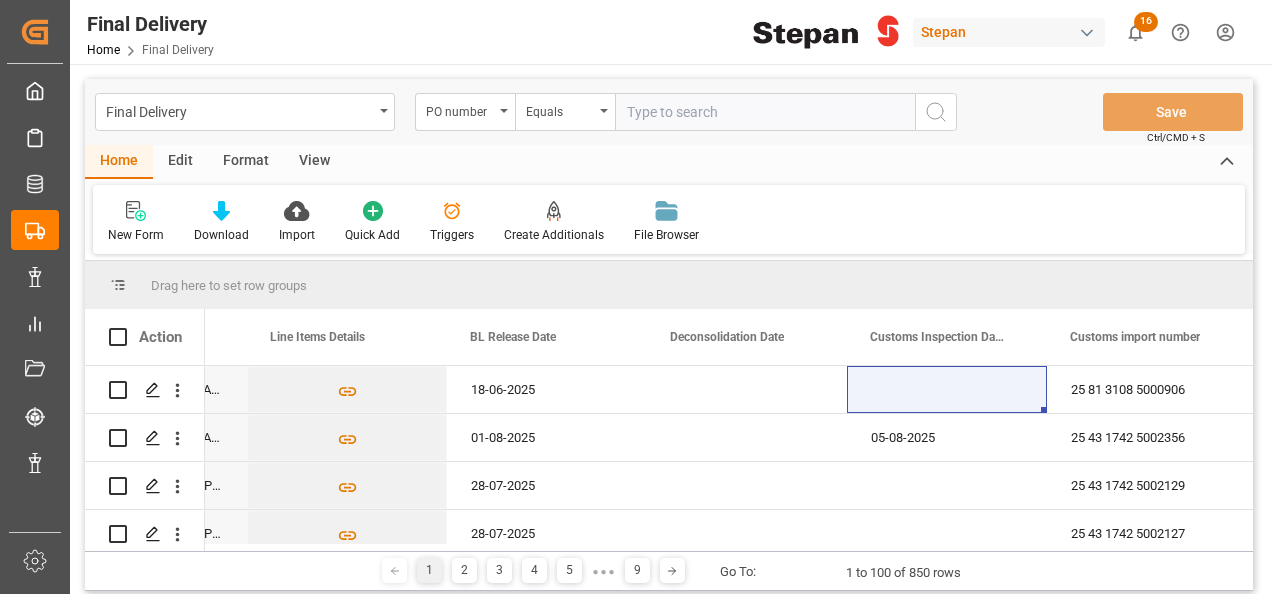 scroll, scrollTop: 0, scrollLeft: 959, axis: horizontal 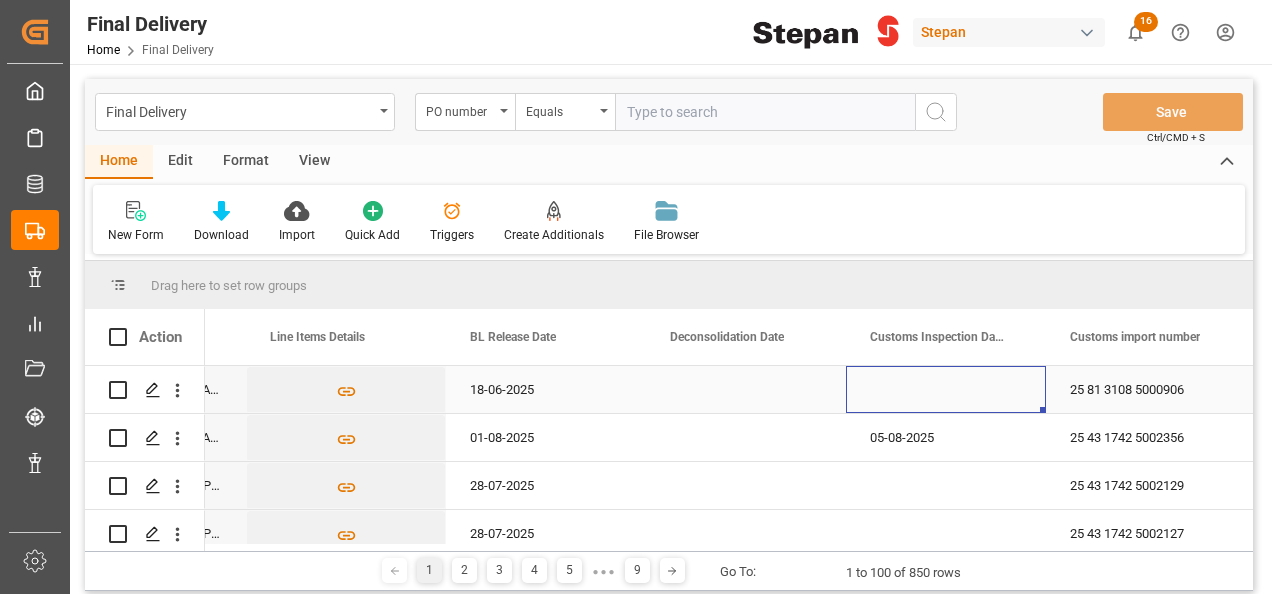 click at bounding box center [946, 389] 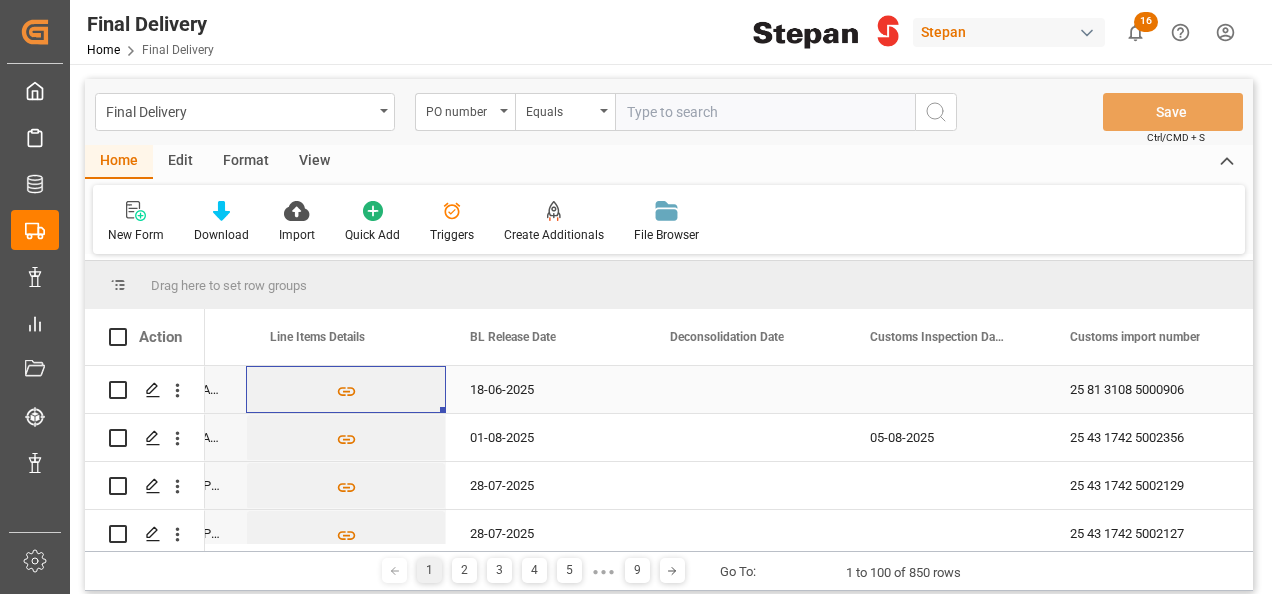 scroll, scrollTop: 0, scrollLeft: 800, axis: horizontal 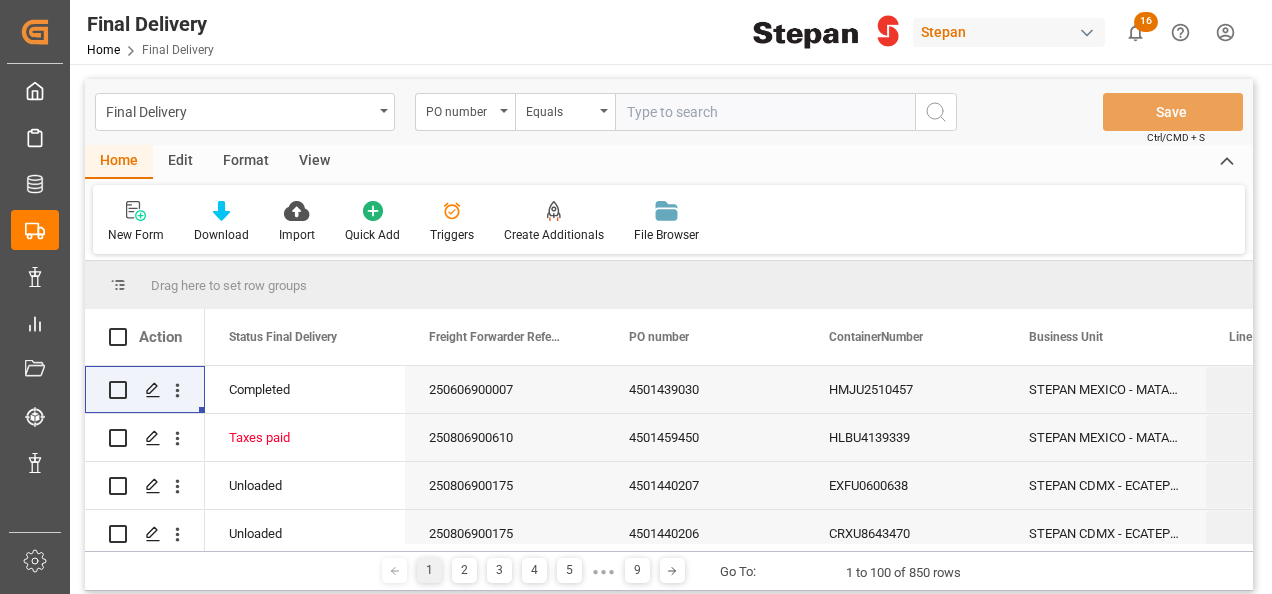 click at bounding box center [765, 112] 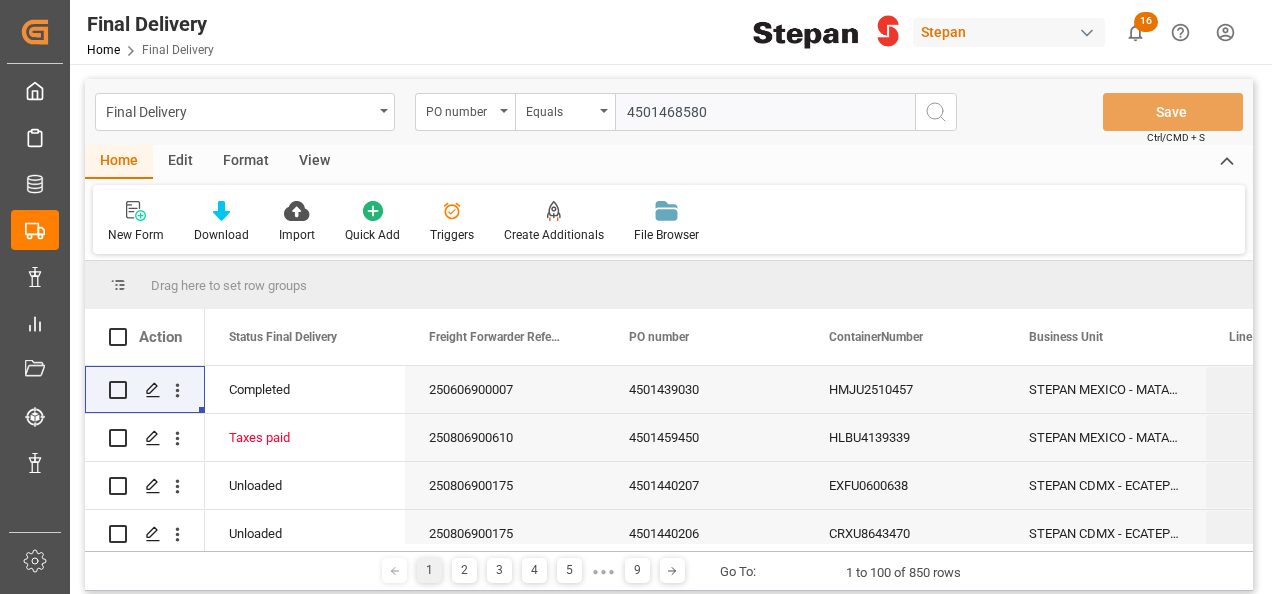 type on "4501468580" 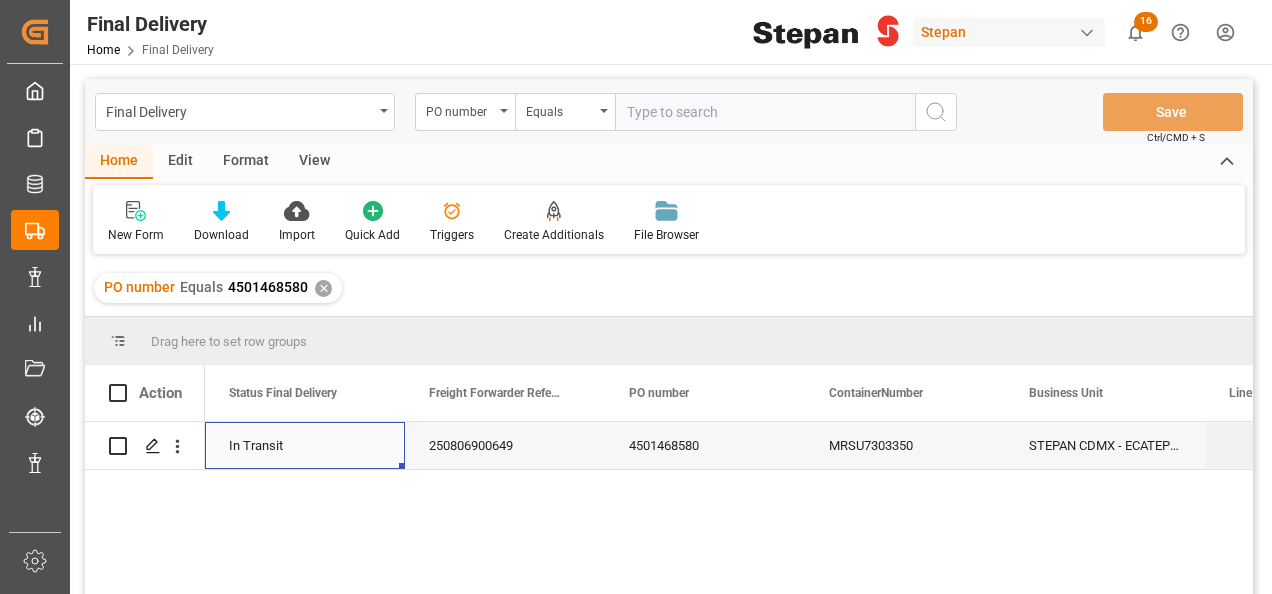 click on "In Transit" at bounding box center (305, 446) 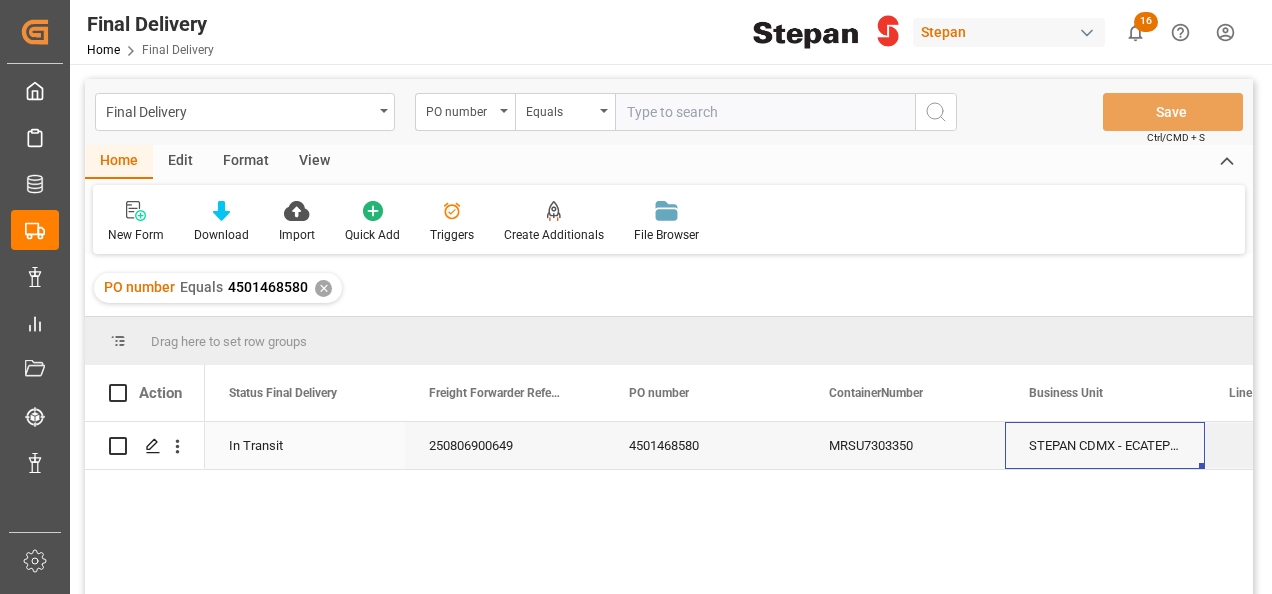 scroll, scrollTop: 0, scrollLeft: 158, axis: horizontal 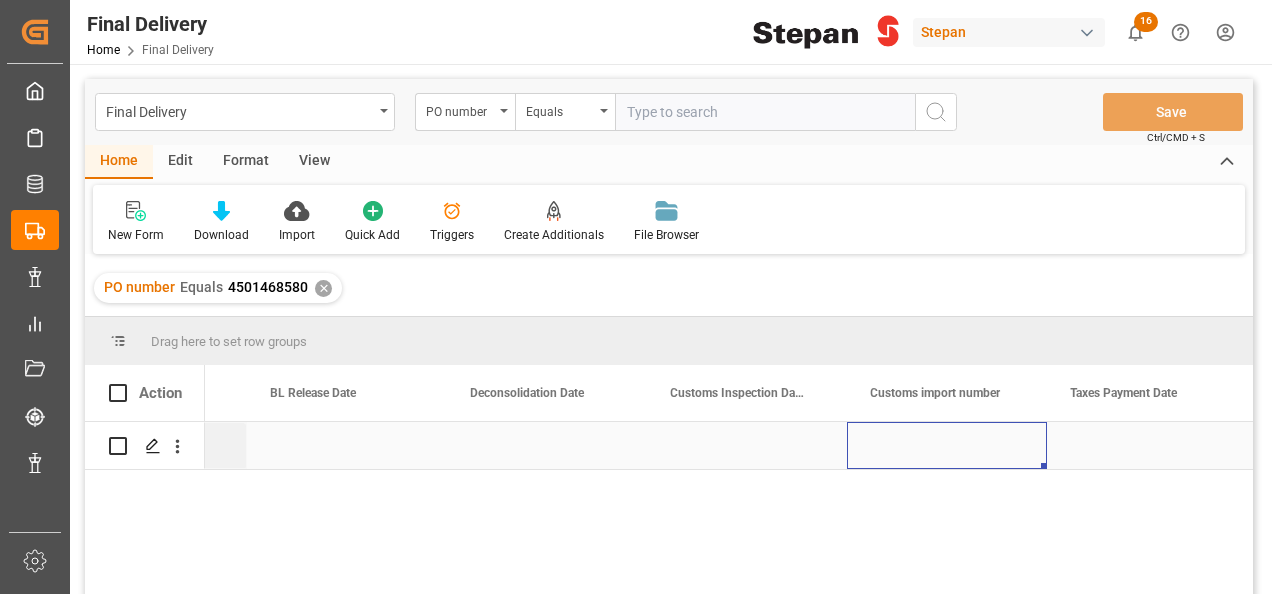 click at bounding box center (947, 445) 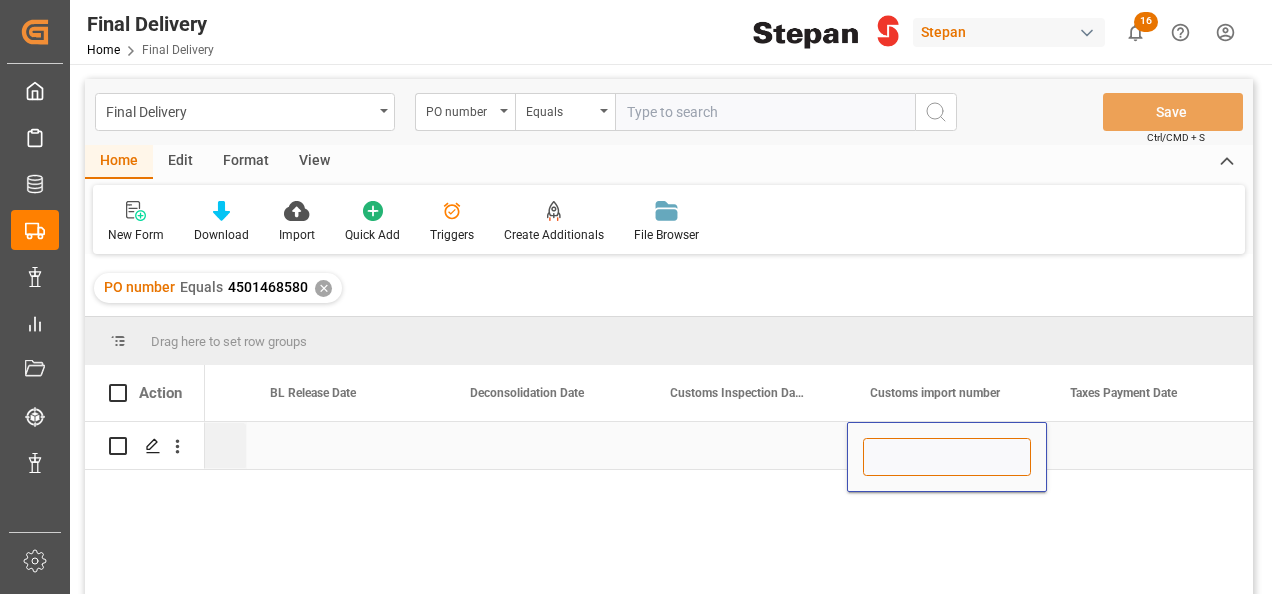 click at bounding box center (947, 457) 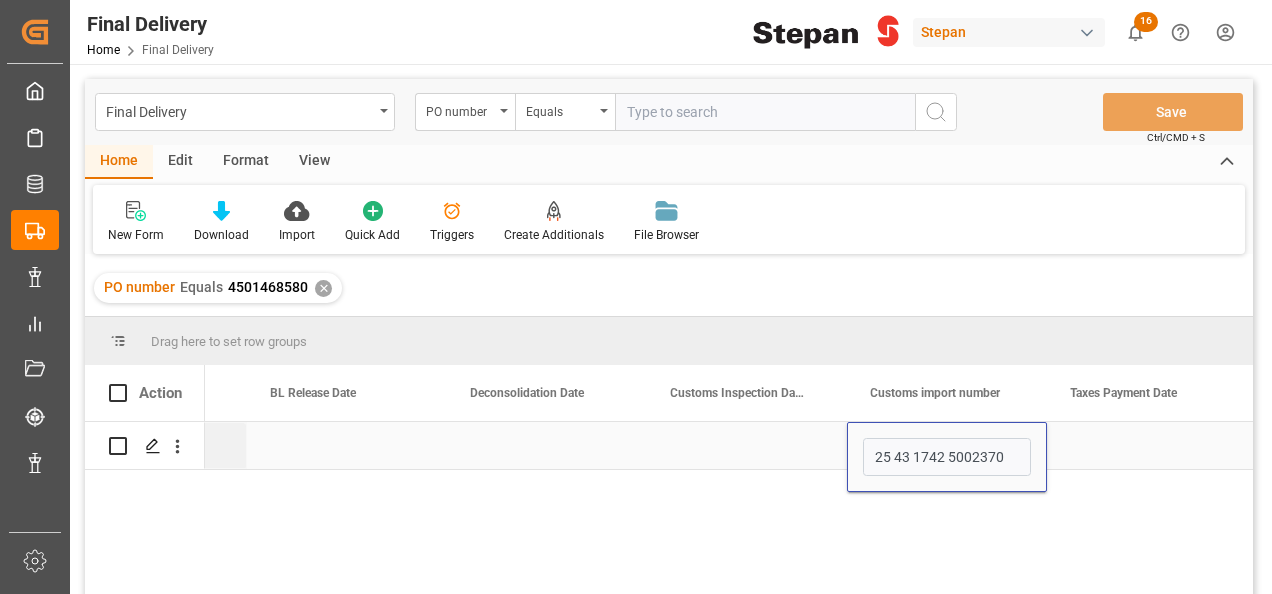 click at bounding box center [747, 445] 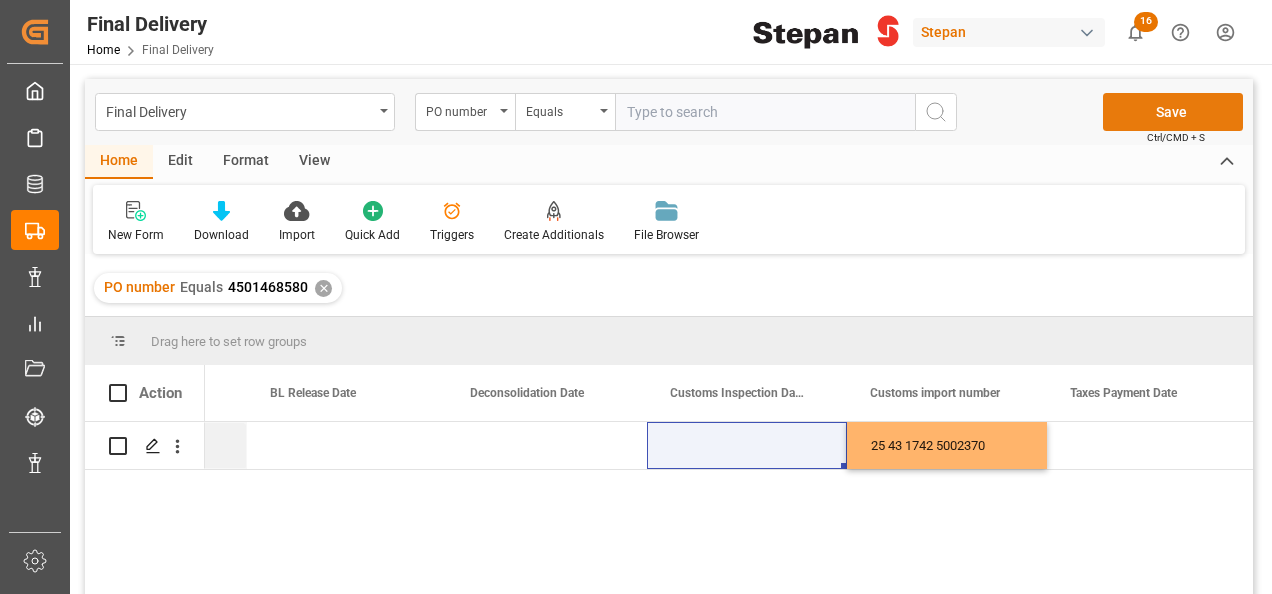 click on "Save" at bounding box center [1173, 112] 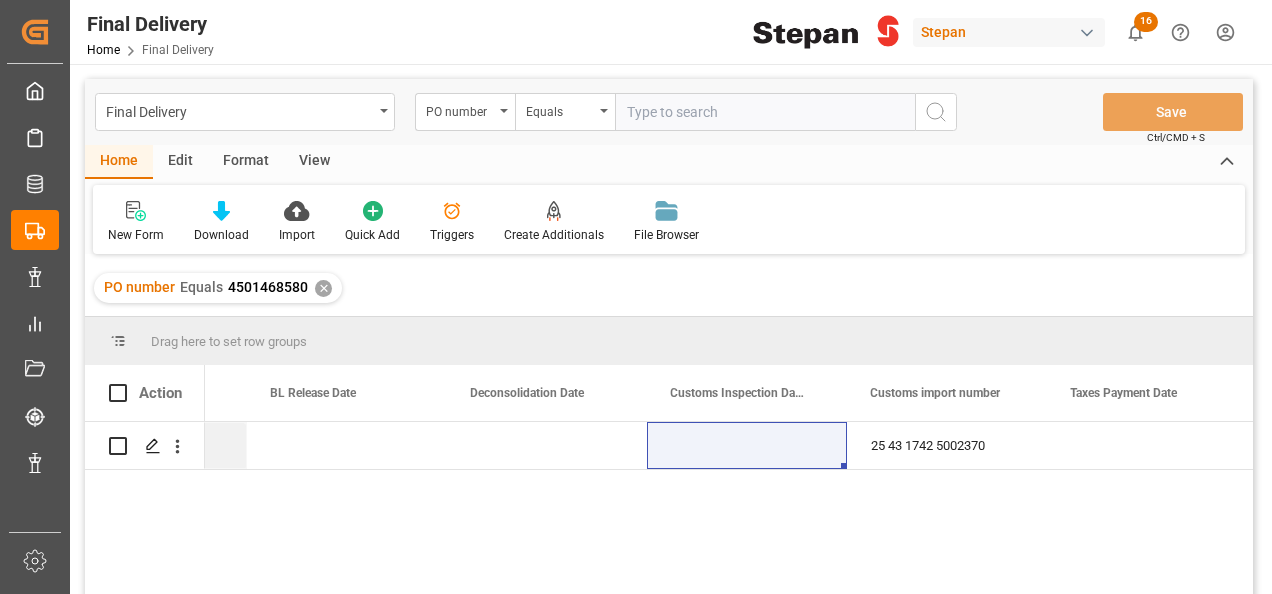 click on "✕" at bounding box center [323, 288] 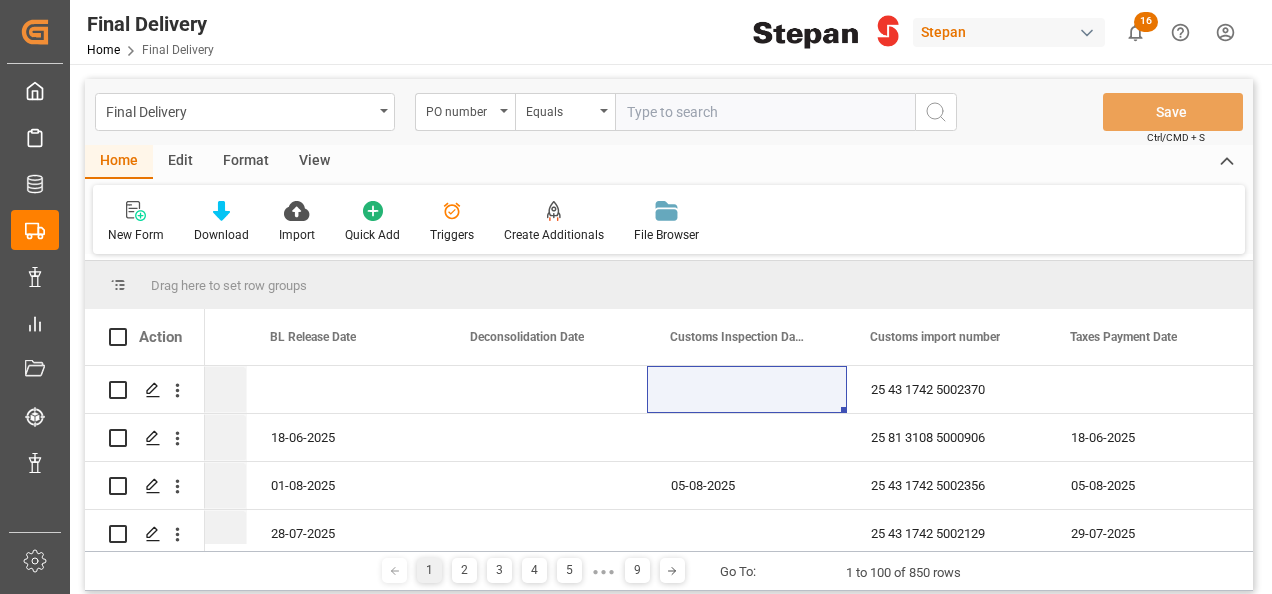 scroll, scrollTop: 0, scrollLeft: 1159, axis: horizontal 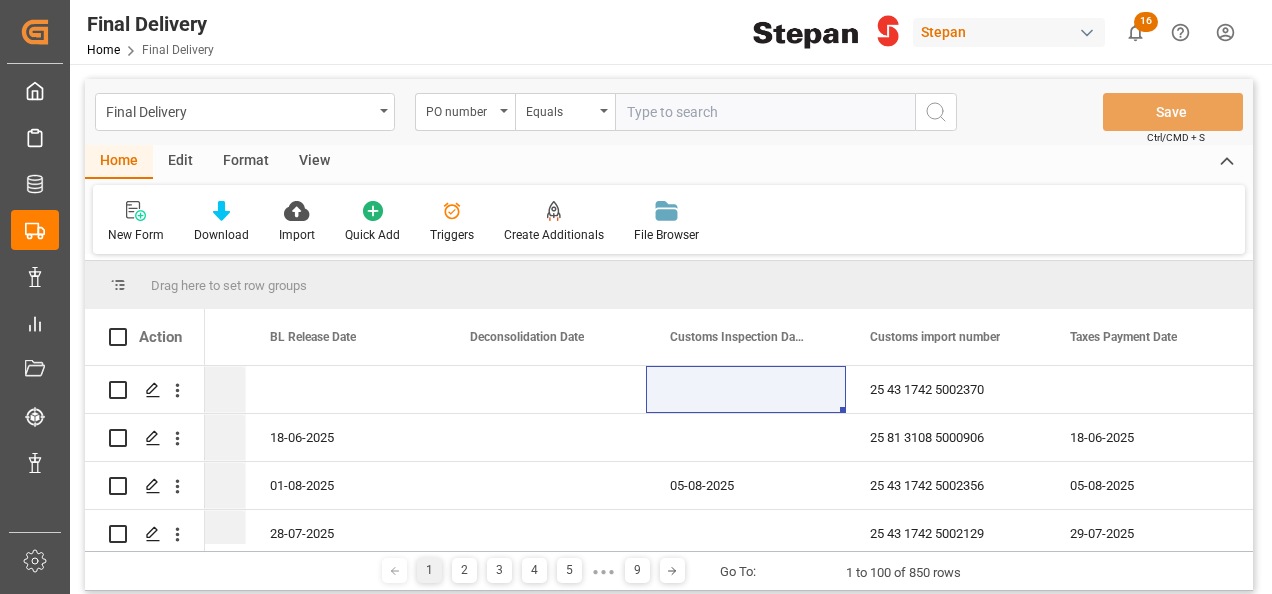 click at bounding box center (765, 112) 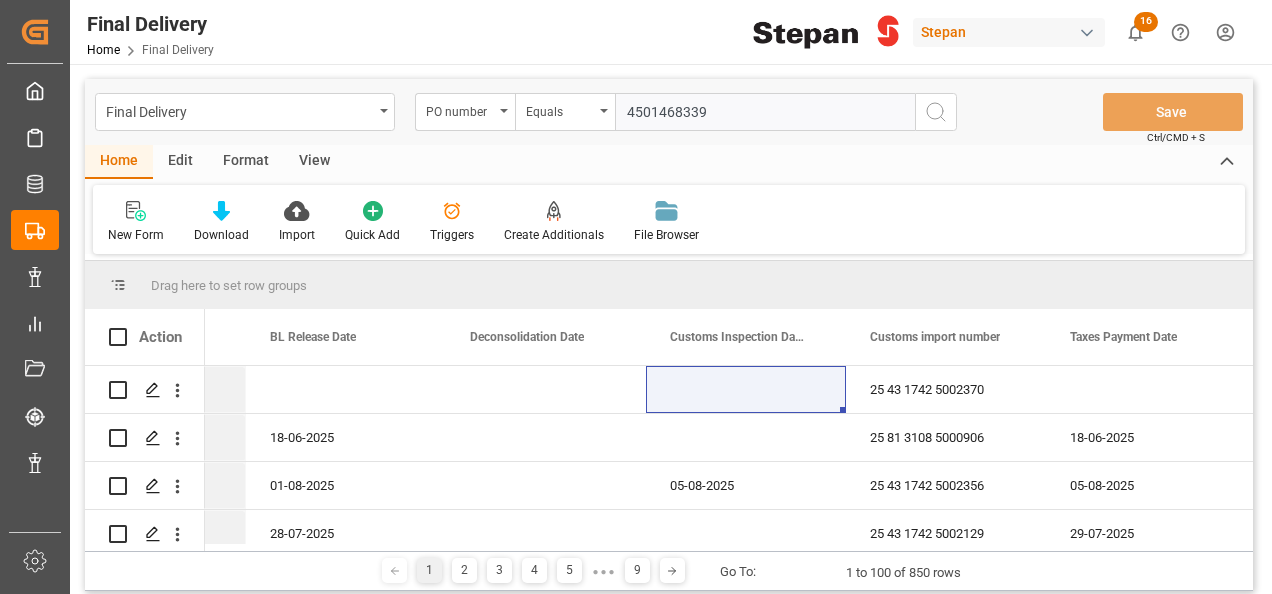 type on "4501468339" 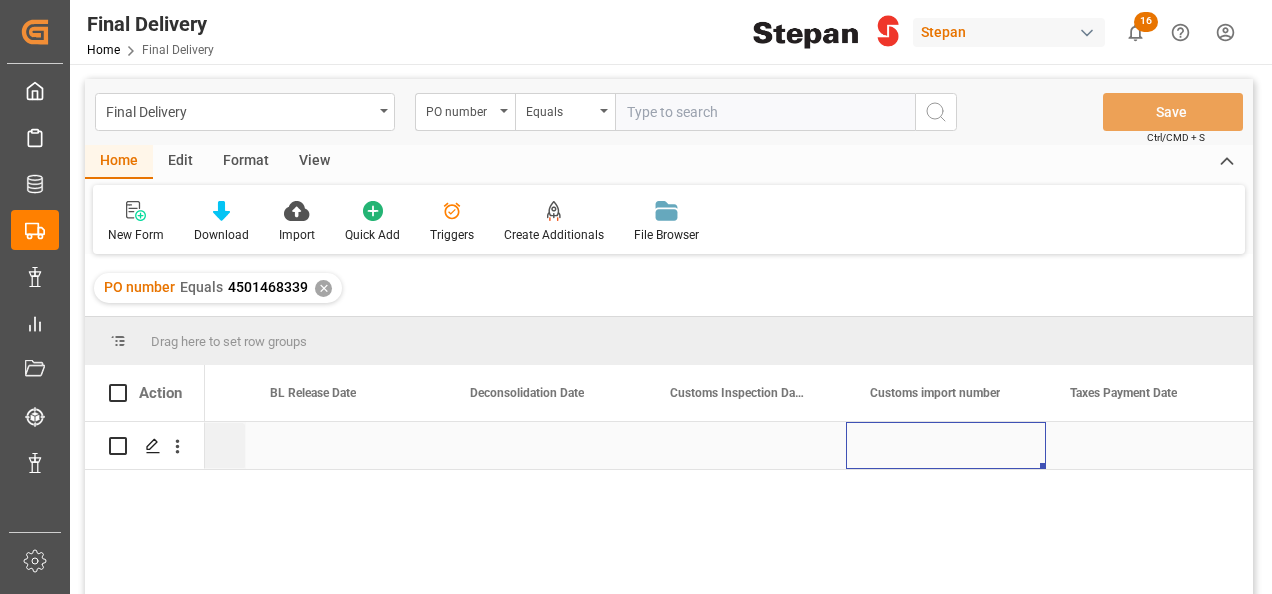 click at bounding box center [946, 445] 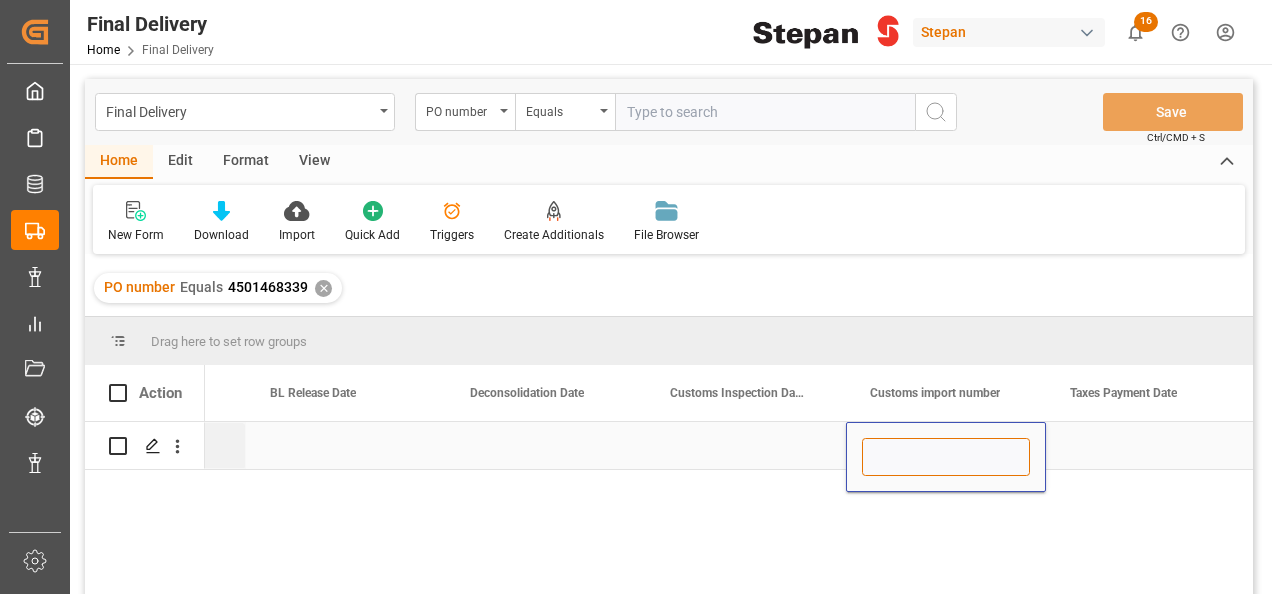 click at bounding box center (946, 457) 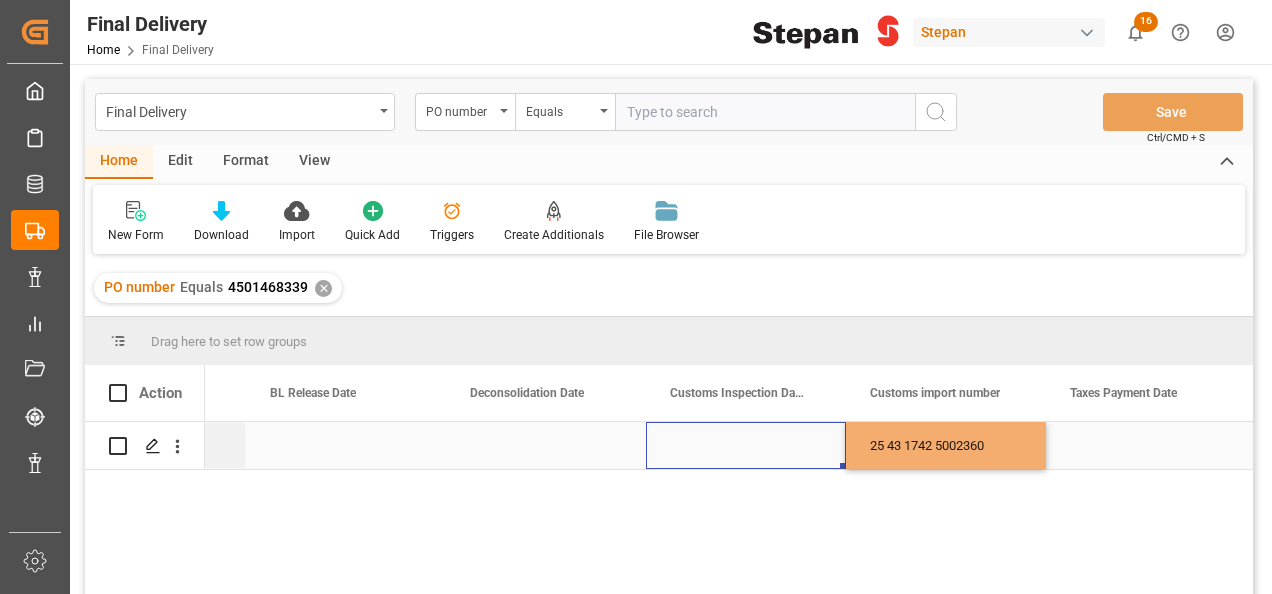 click at bounding box center [746, 445] 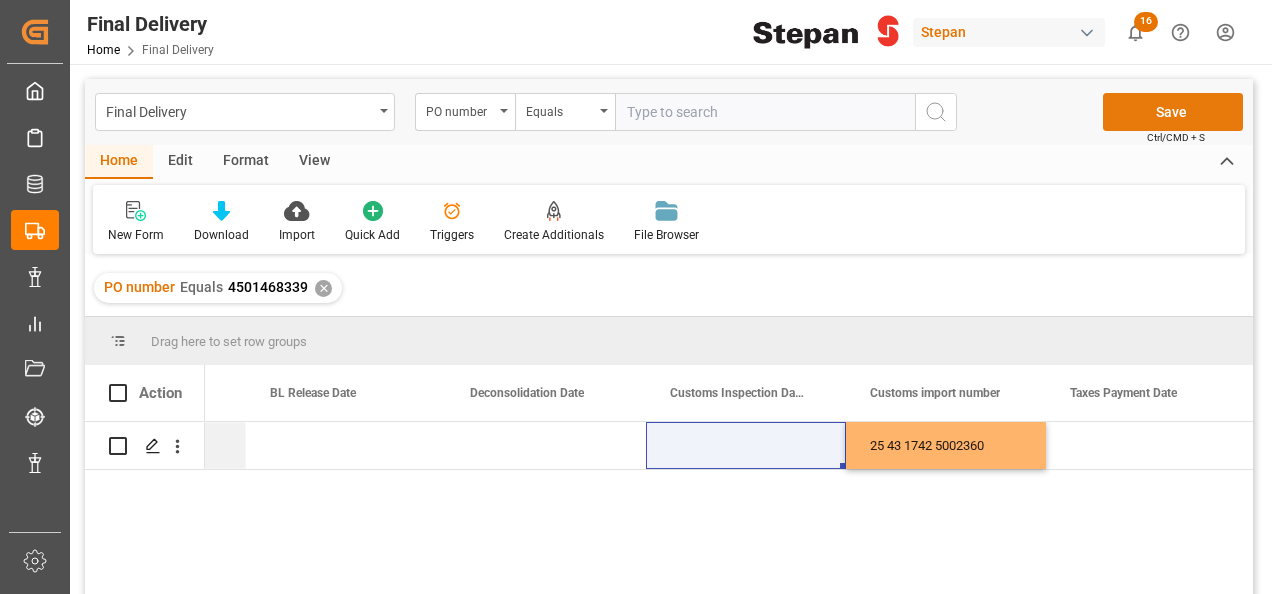 click on "Save" at bounding box center [1173, 112] 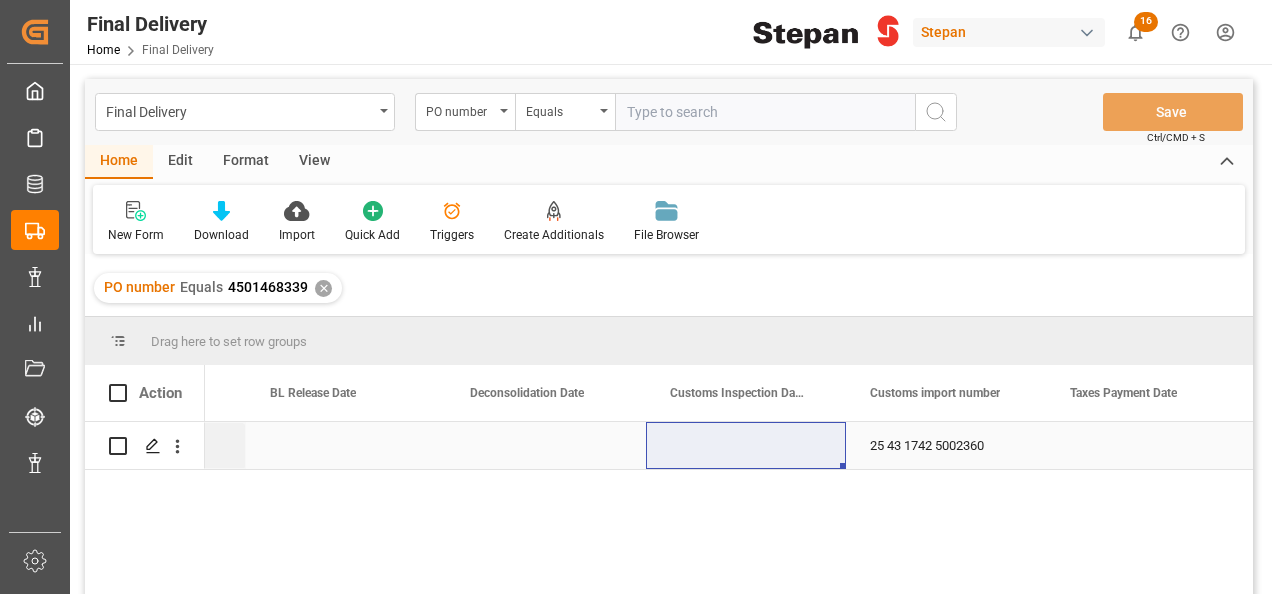 click at bounding box center (546, 445) 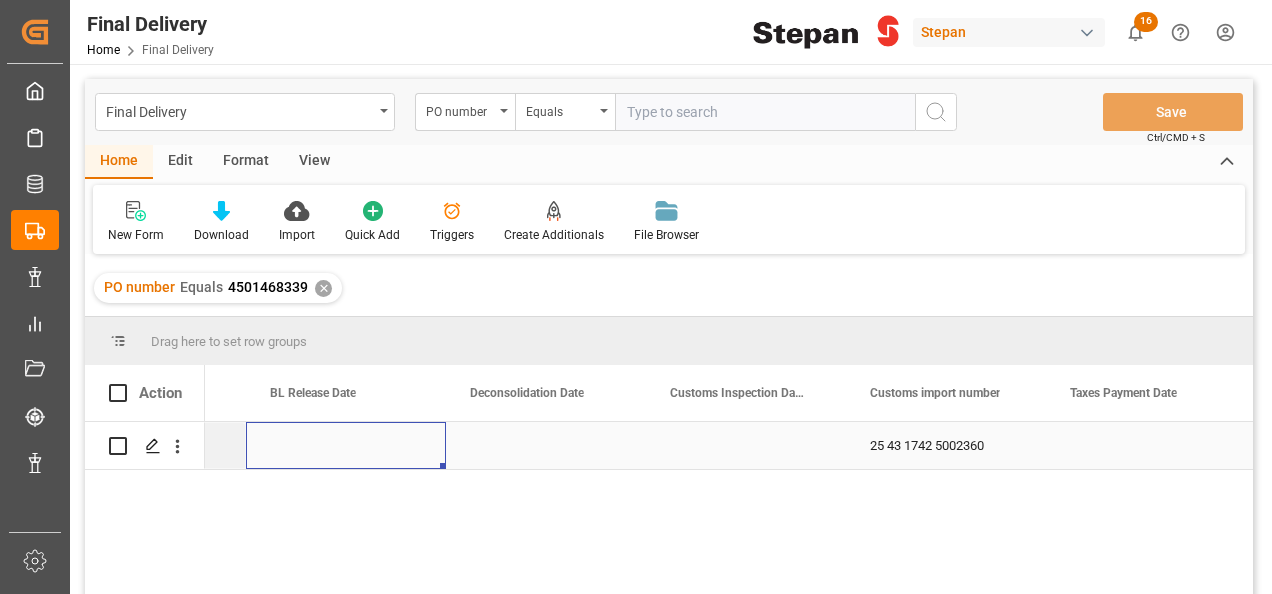 scroll, scrollTop: 0, scrollLeft: 1000, axis: horizontal 